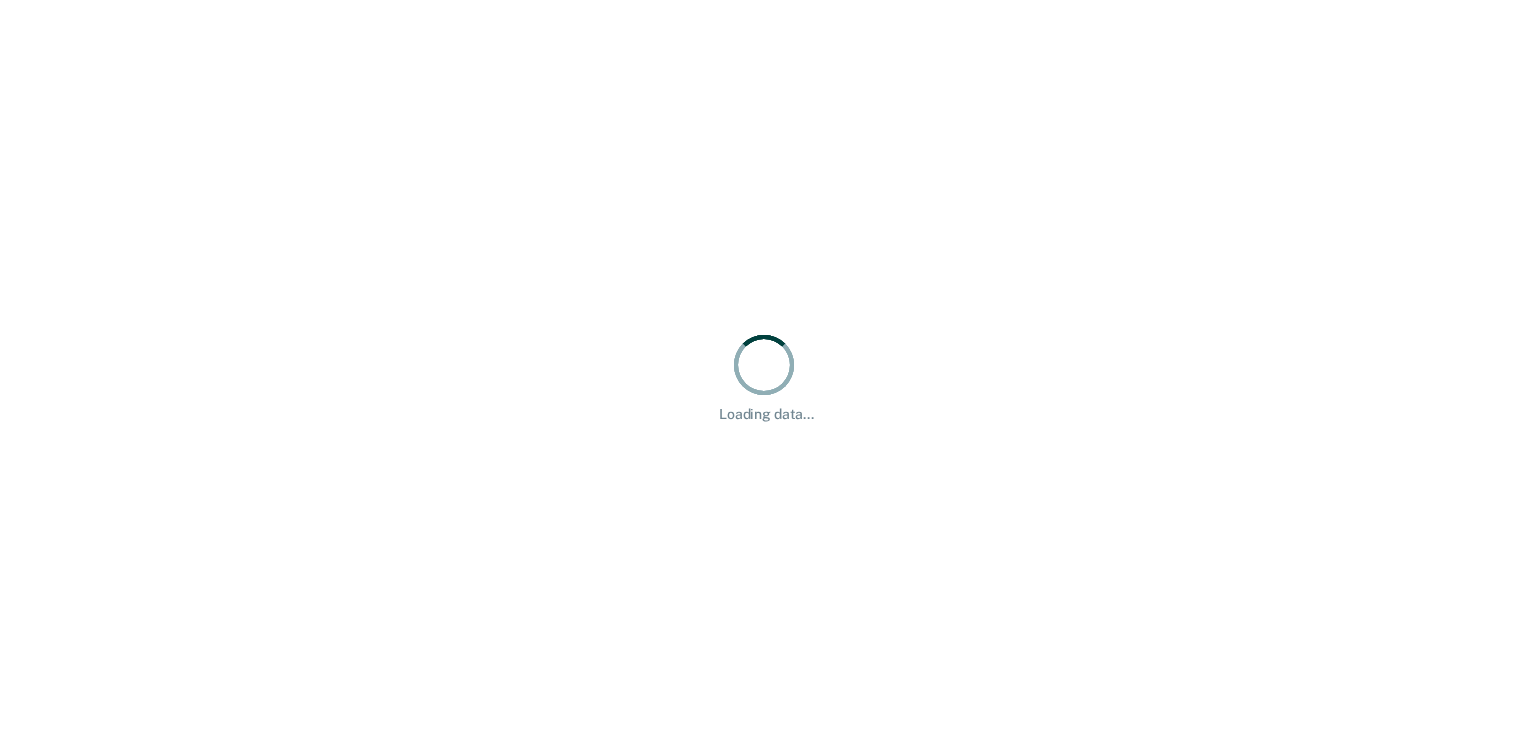 scroll, scrollTop: 0, scrollLeft: 0, axis: both 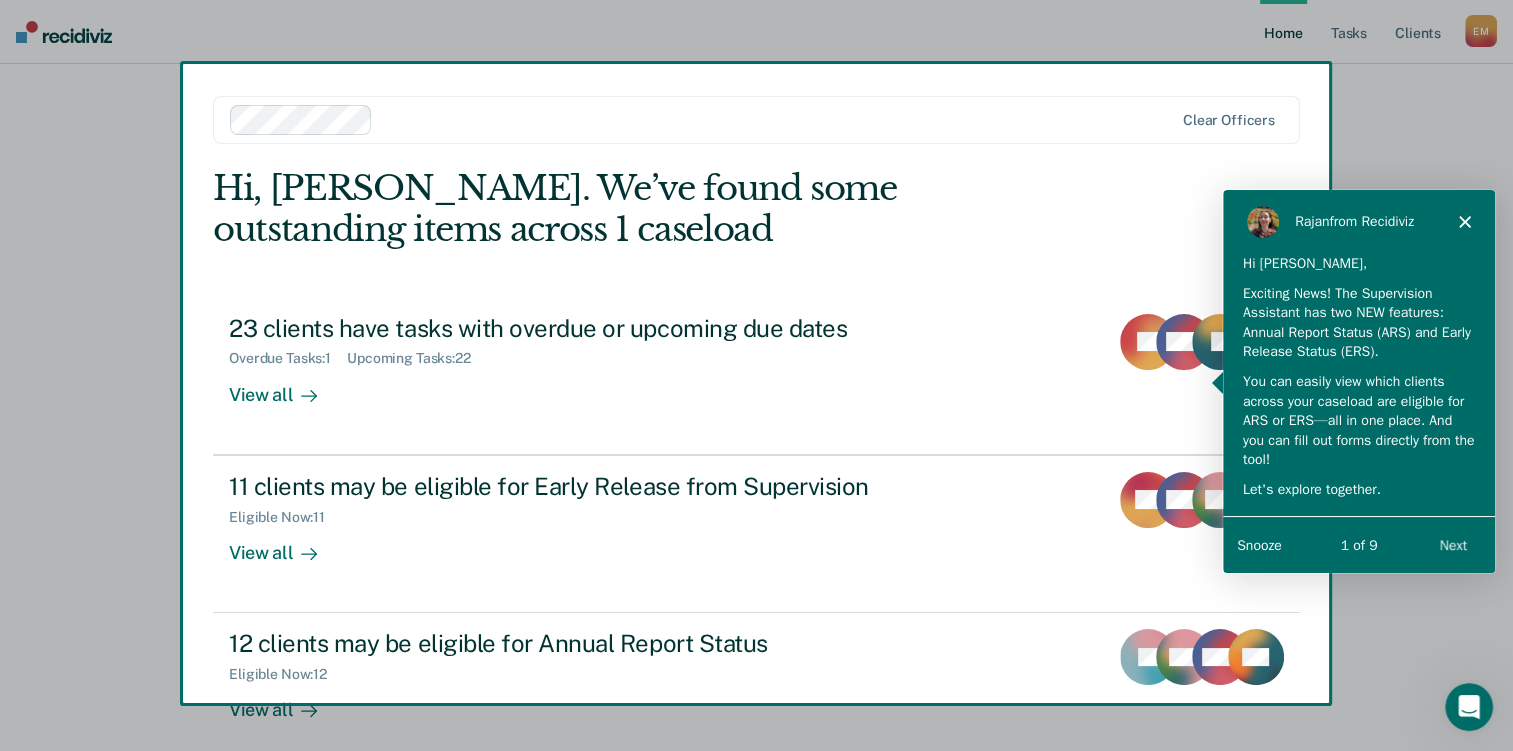 click on "[PERSON_NAME]  from Recidiviz" at bounding box center [1358, 220] 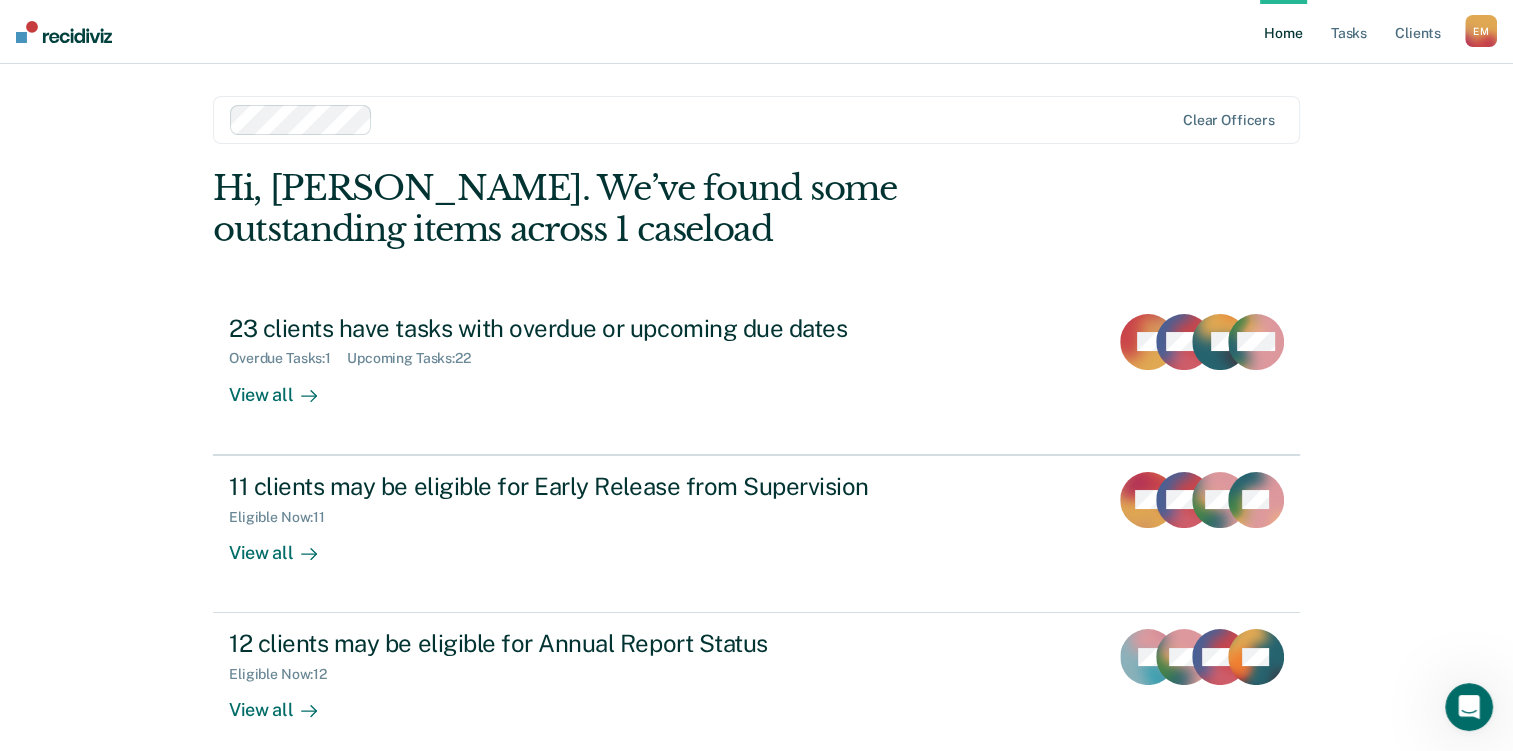 click on "Home" at bounding box center [1283, 32] 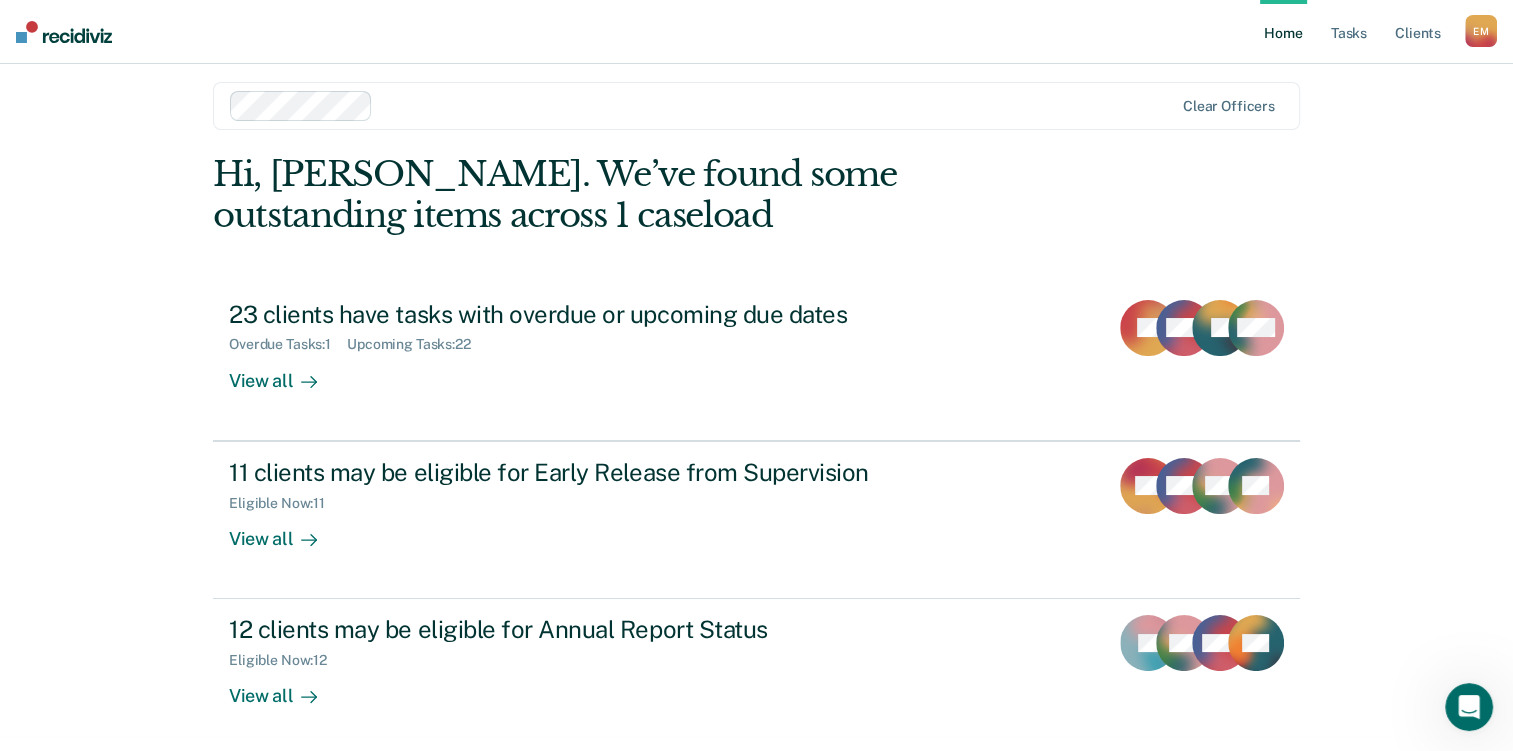 scroll, scrollTop: 18, scrollLeft: 0, axis: vertical 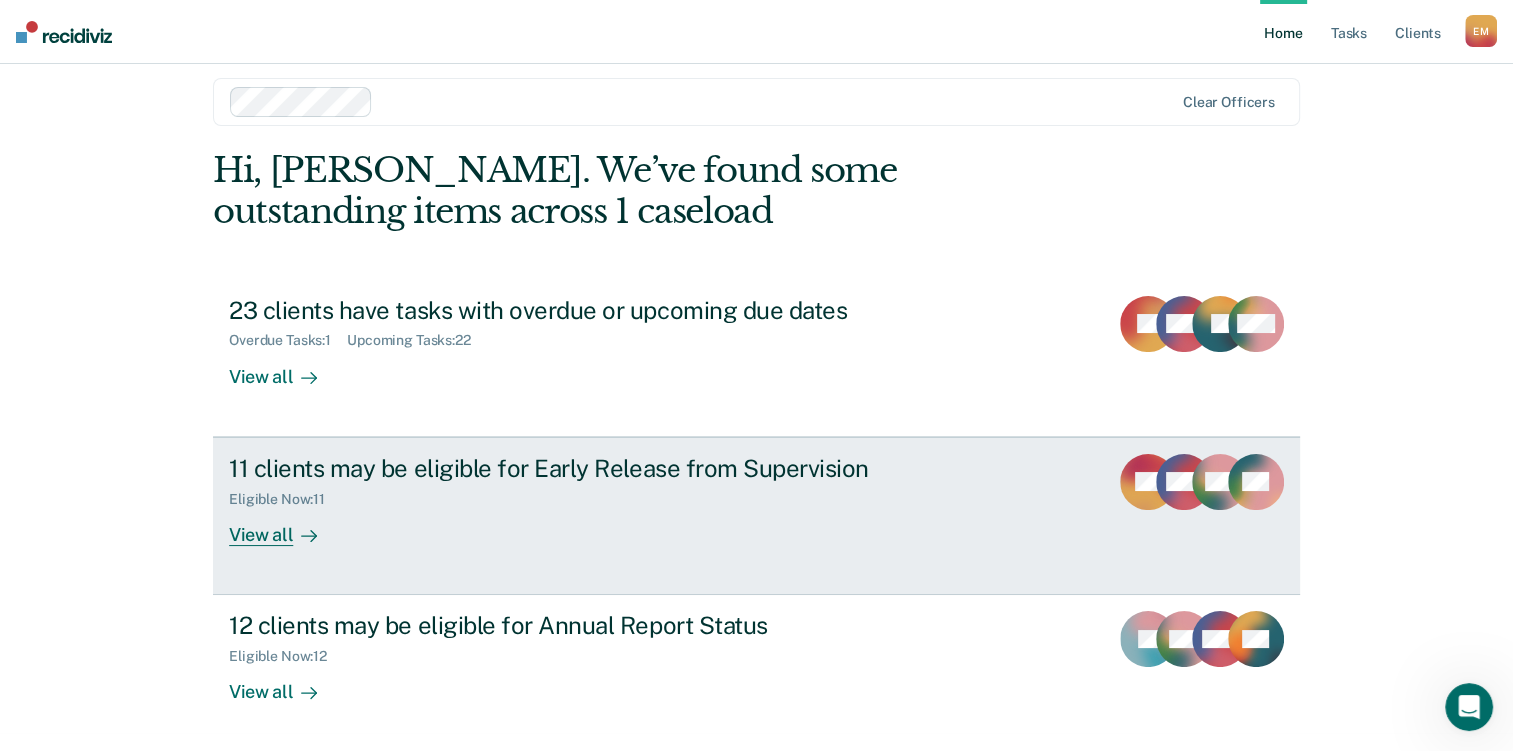 click on "View all" at bounding box center (285, 526) 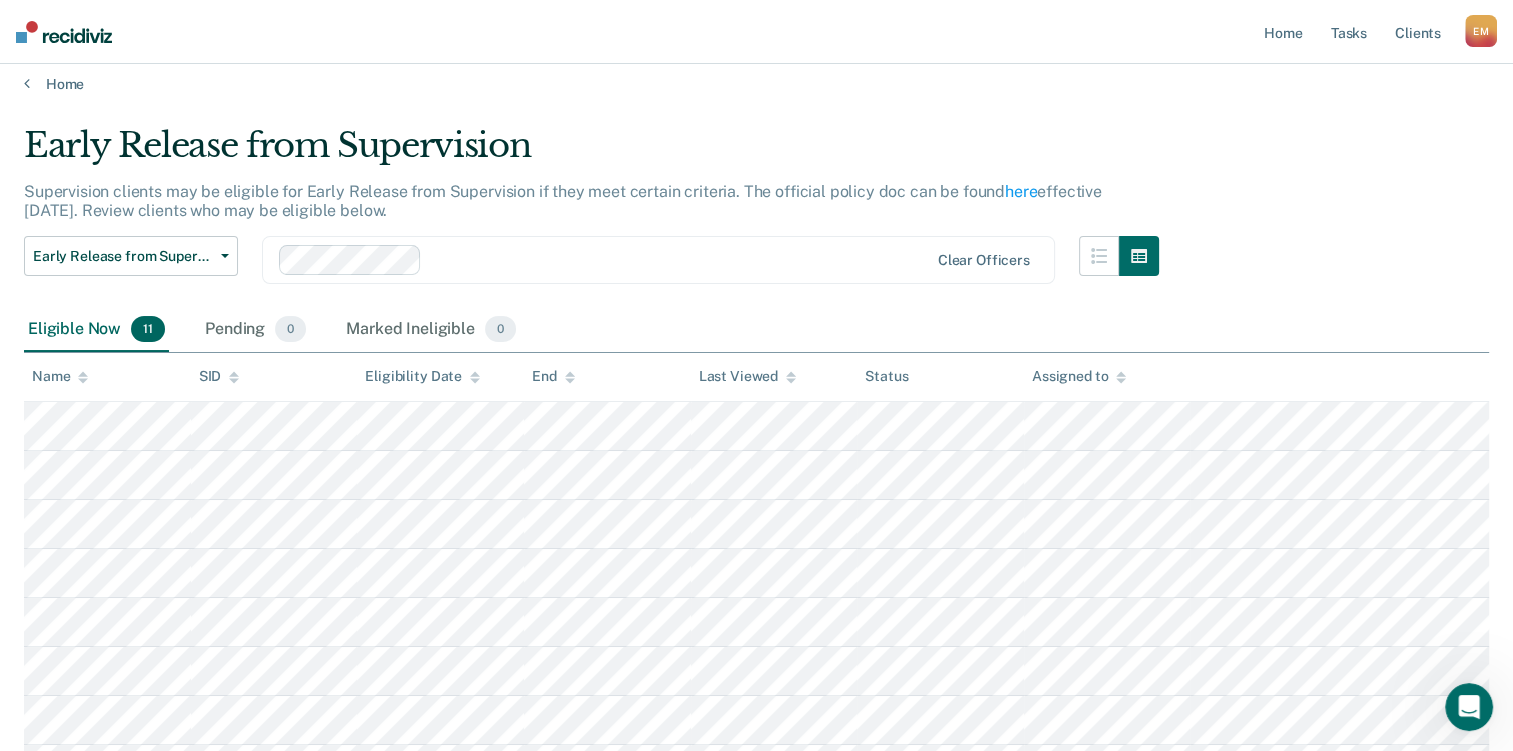 scroll, scrollTop: 0, scrollLeft: 0, axis: both 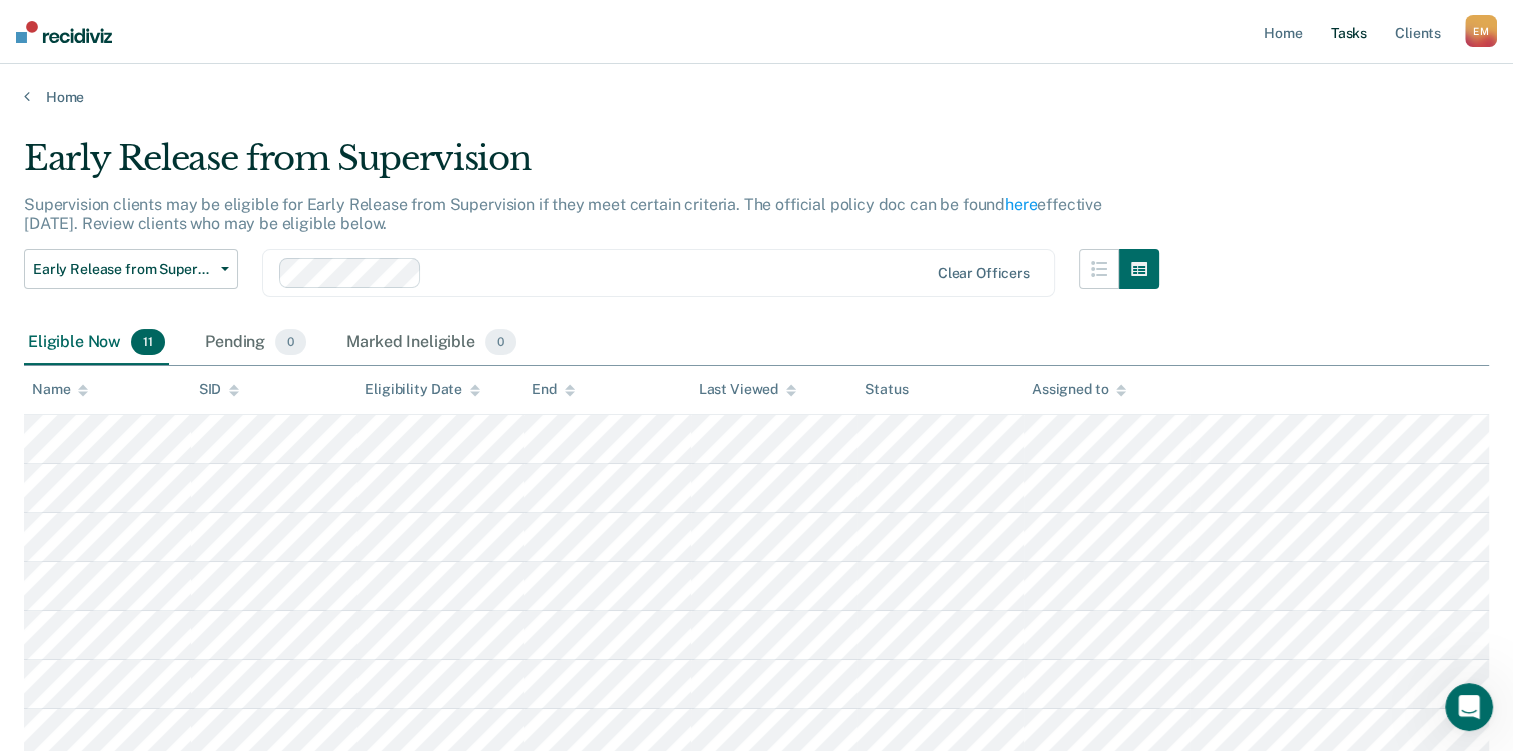 click on "Tasks" at bounding box center [1349, 32] 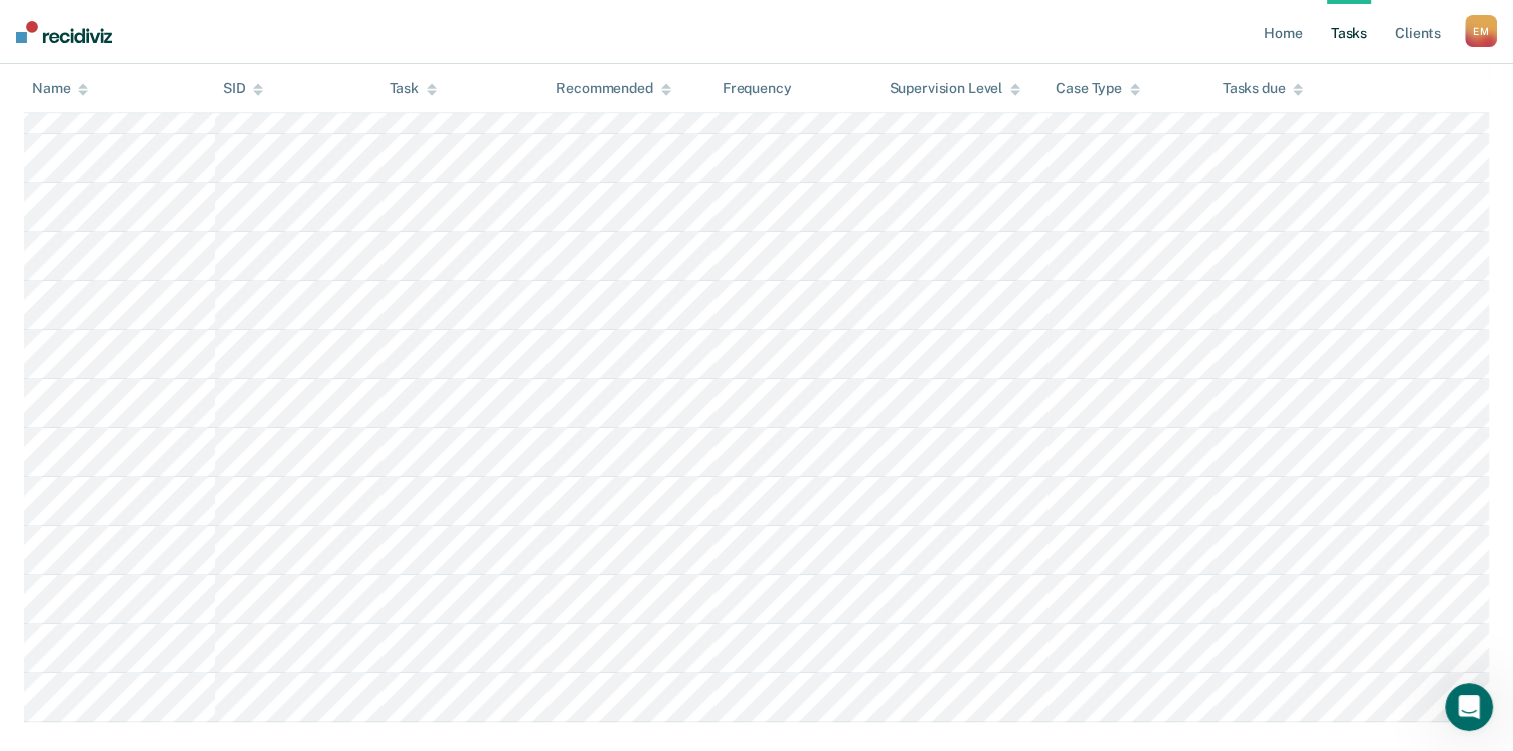 scroll, scrollTop: 936, scrollLeft: 0, axis: vertical 